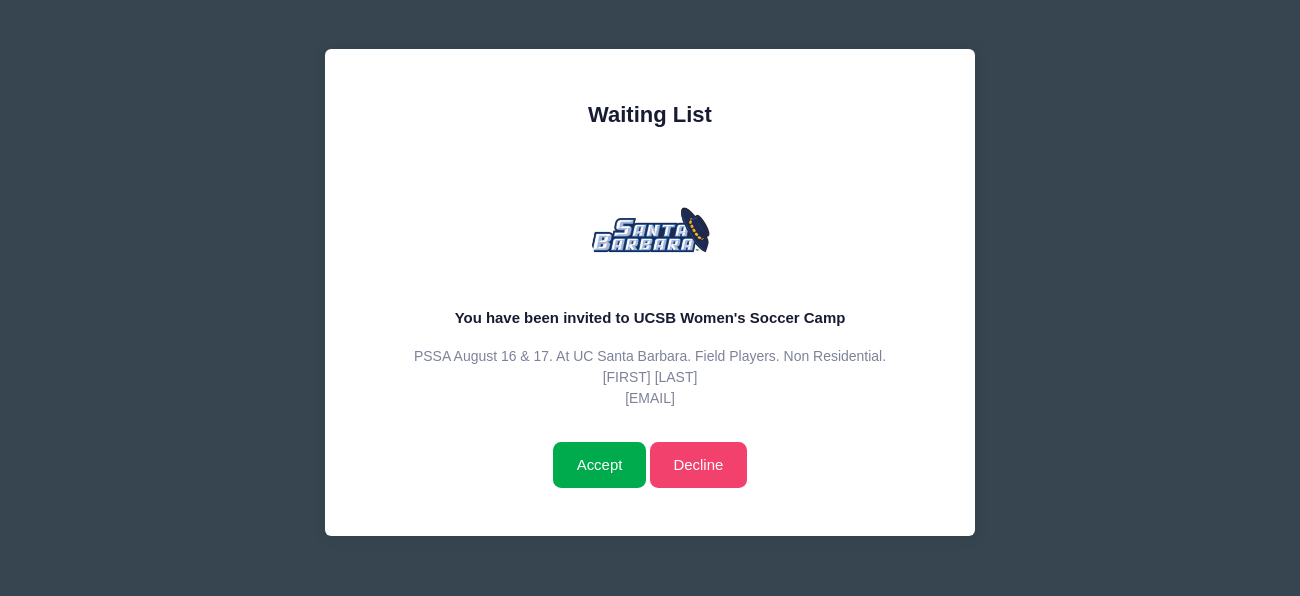 scroll, scrollTop: 0, scrollLeft: 0, axis: both 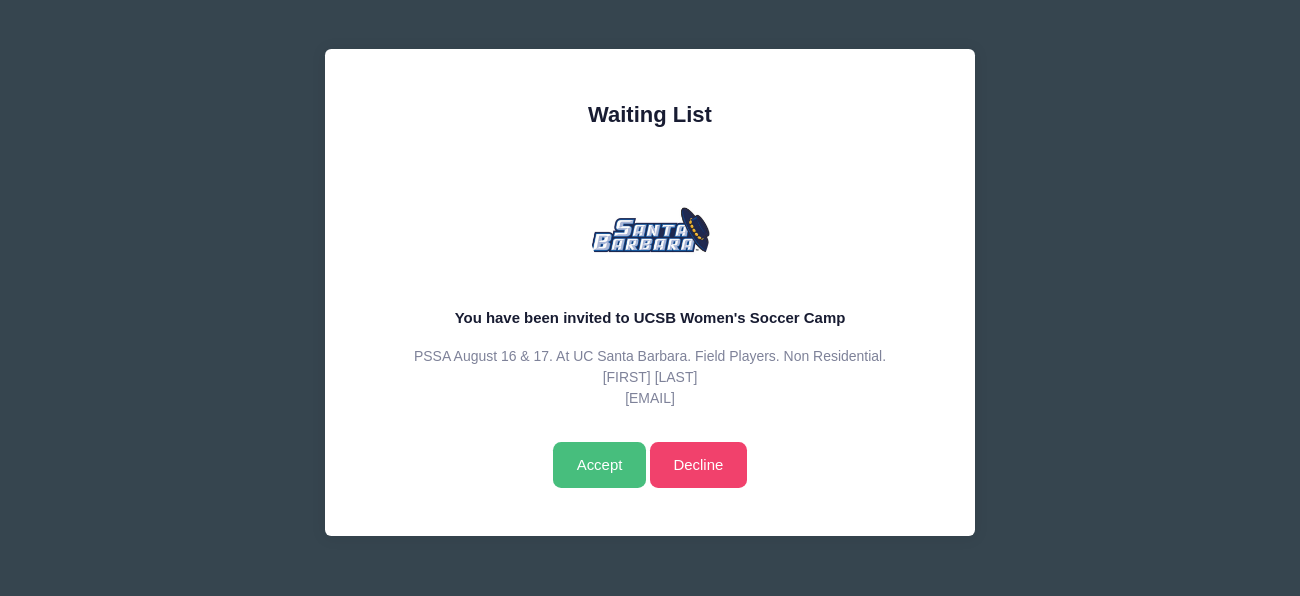 click on "Accept" at bounding box center [599, 465] 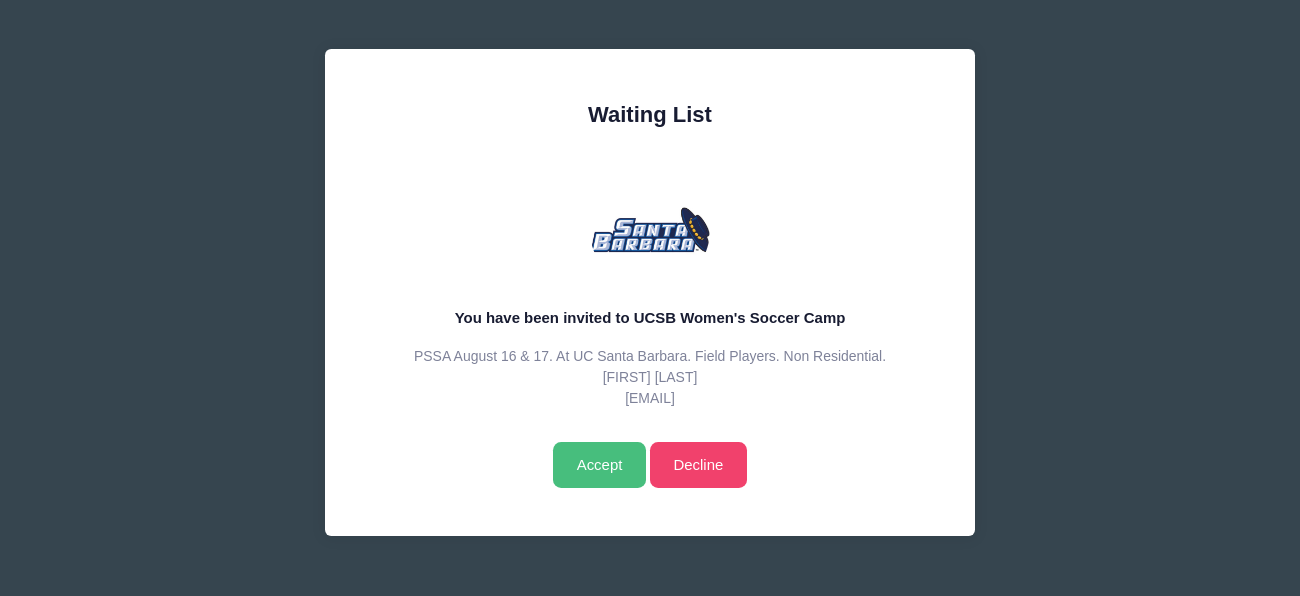scroll, scrollTop: 0, scrollLeft: 0, axis: both 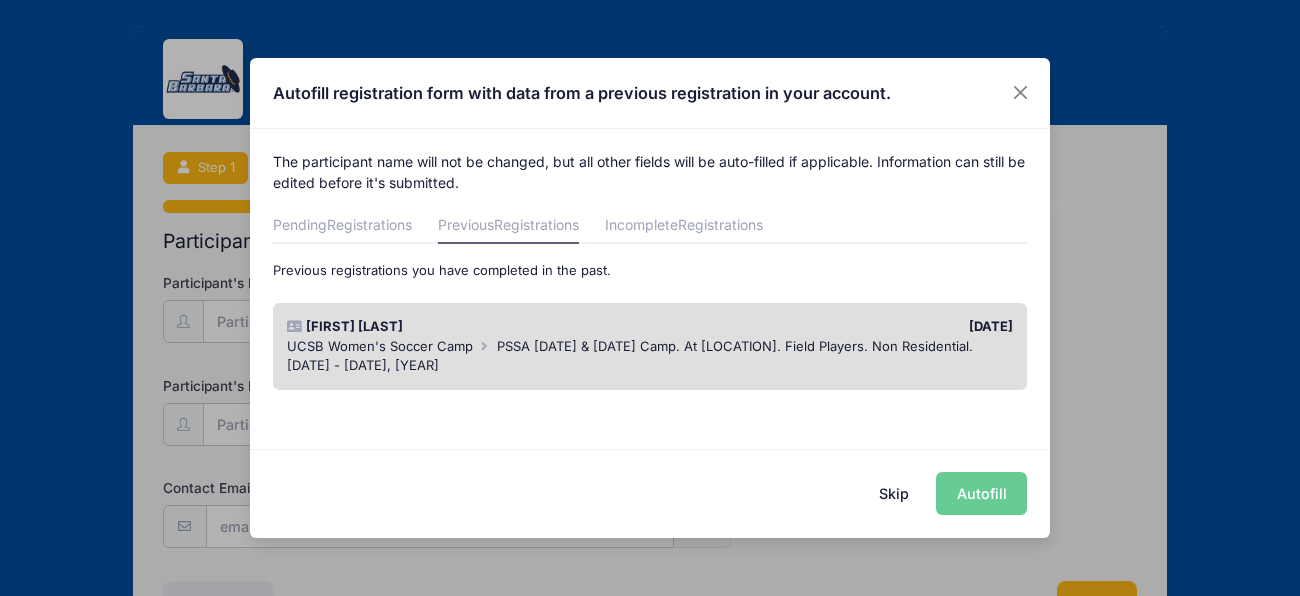 click on "PSSA [DATE] & [DATE] Camp.  At [LOCATION].  Field Players.  Non Residential." at bounding box center [735, 346] 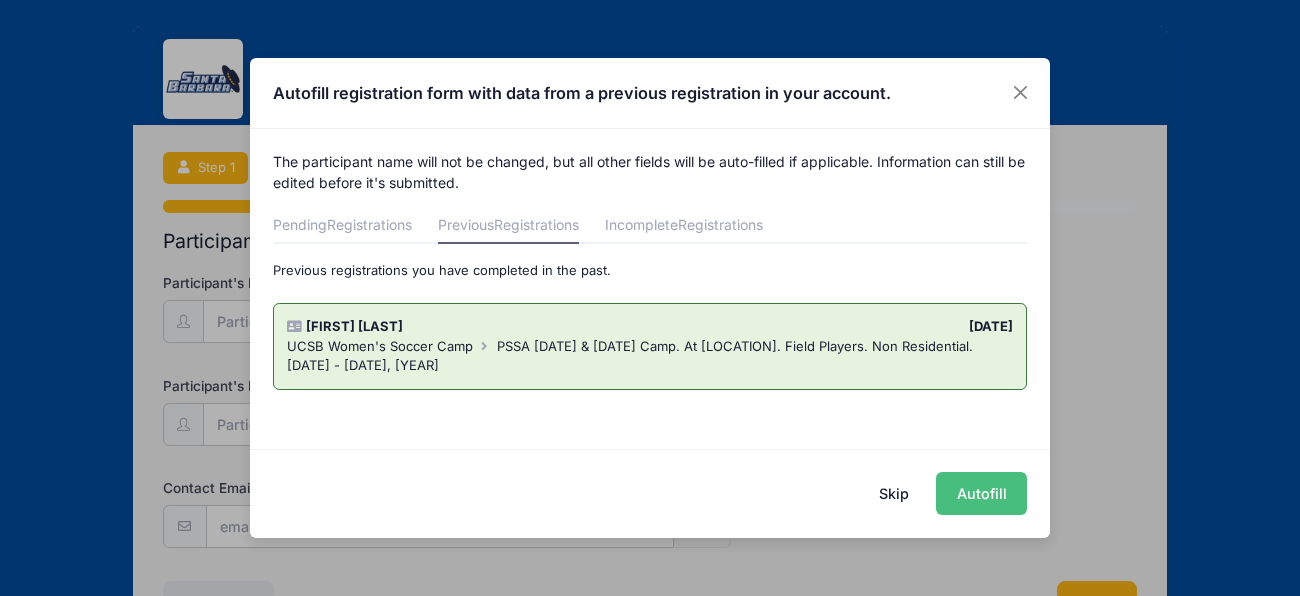 click on "Autofill" at bounding box center [981, 493] 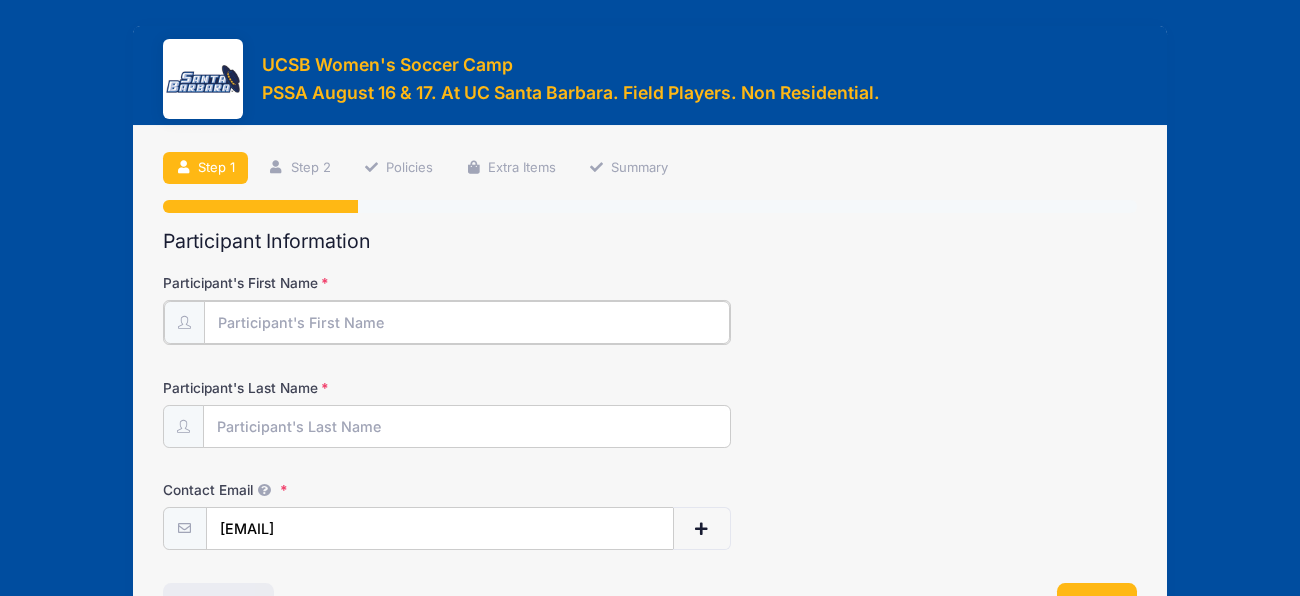 click on "Participant's First Name" at bounding box center (467, 322) 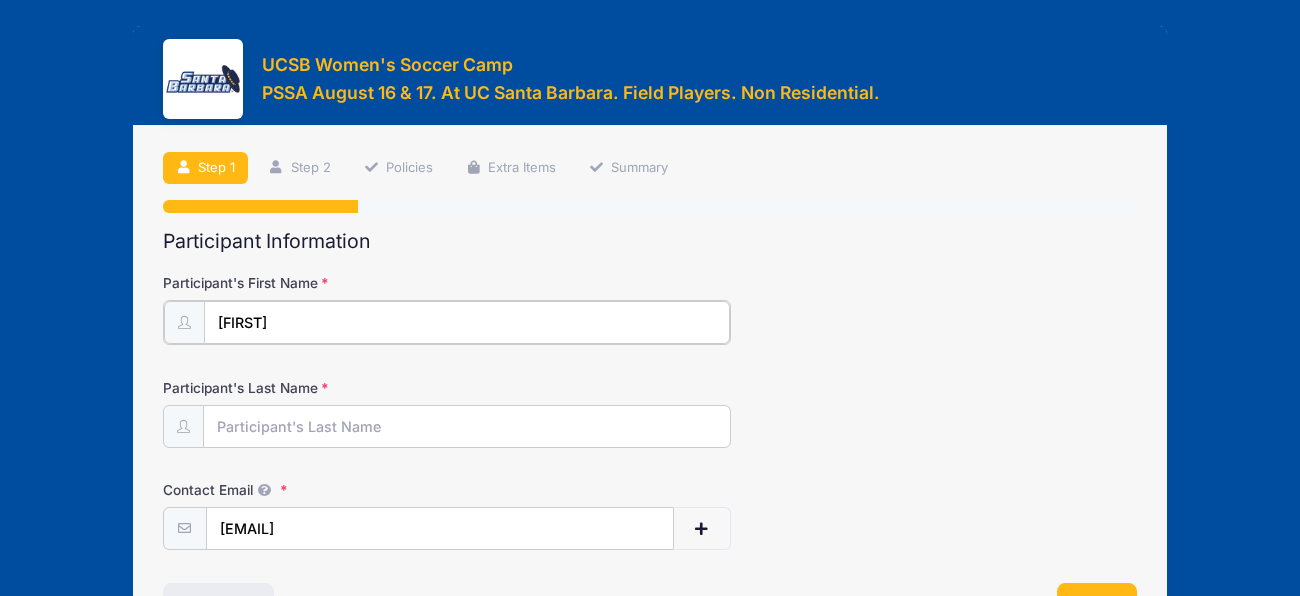 type on "[FIRST]" 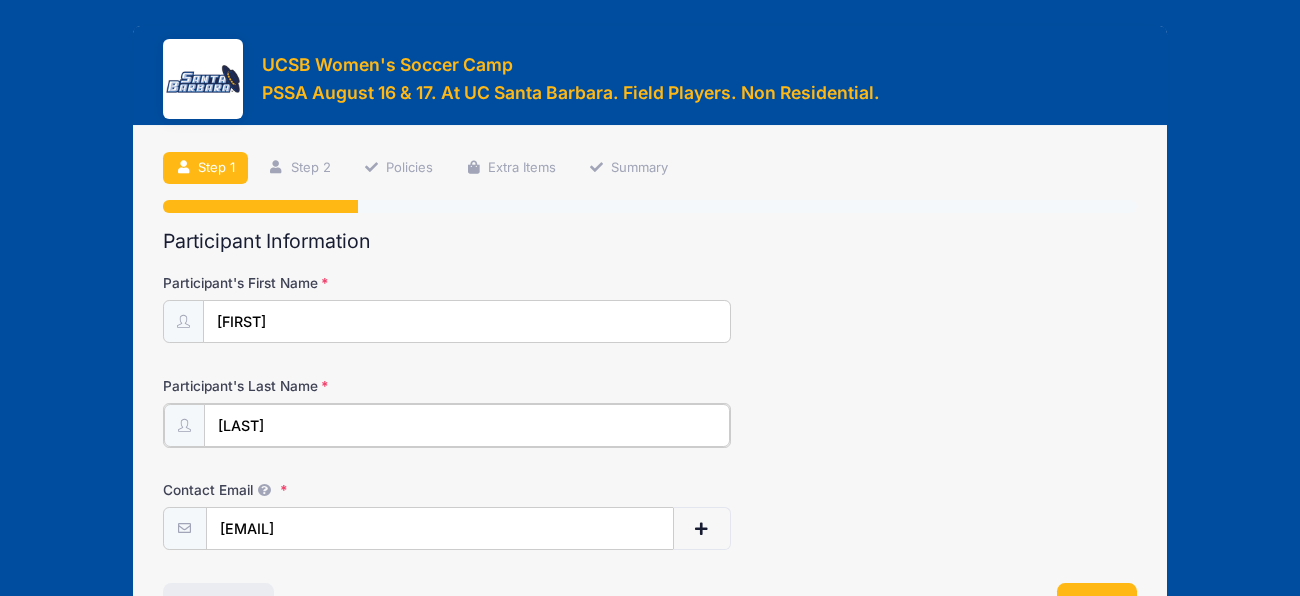type on "[LAST]" 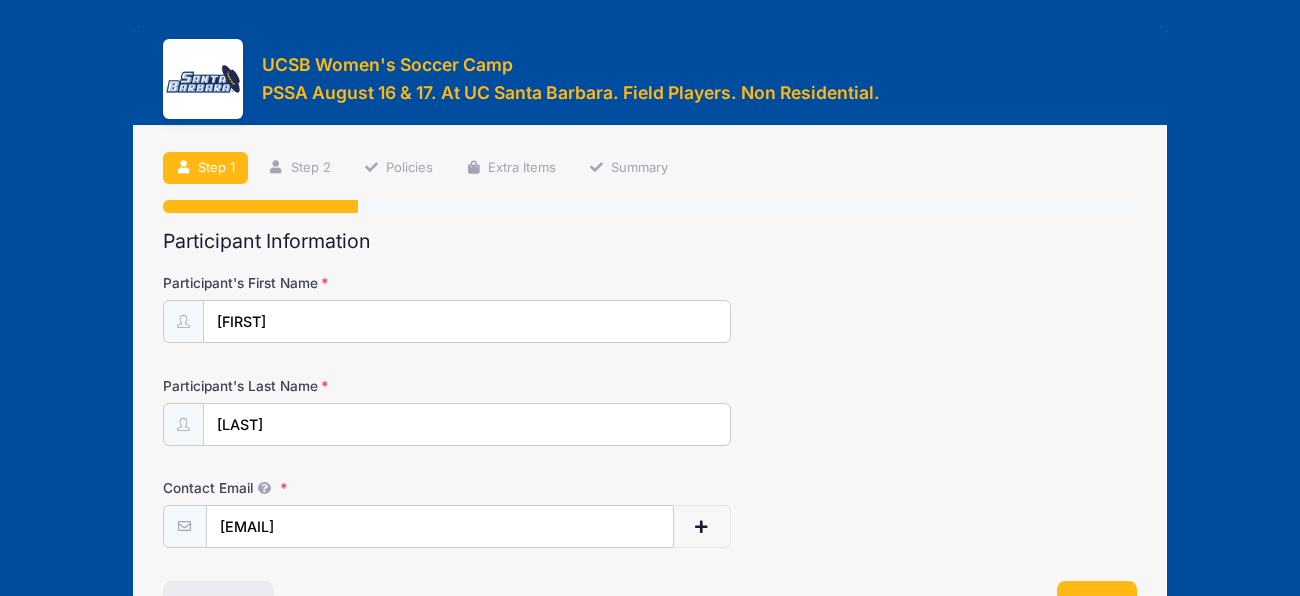 click on "Participant's Last Name
[LAST]" at bounding box center (650, 411) 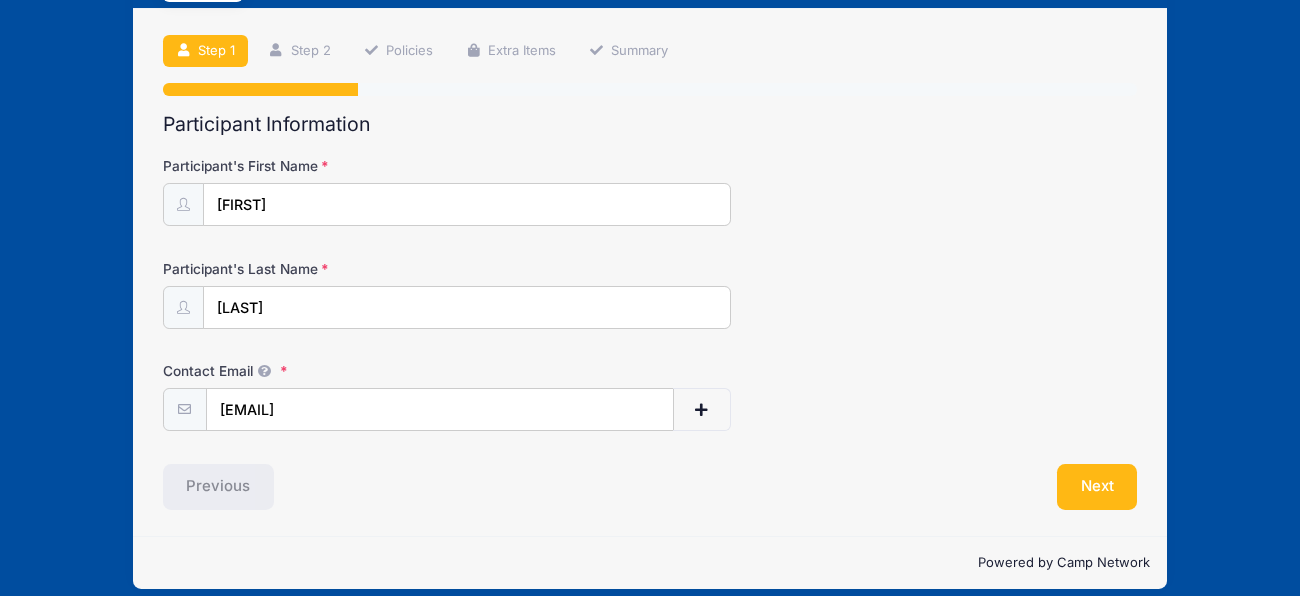 scroll, scrollTop: 136, scrollLeft: 0, axis: vertical 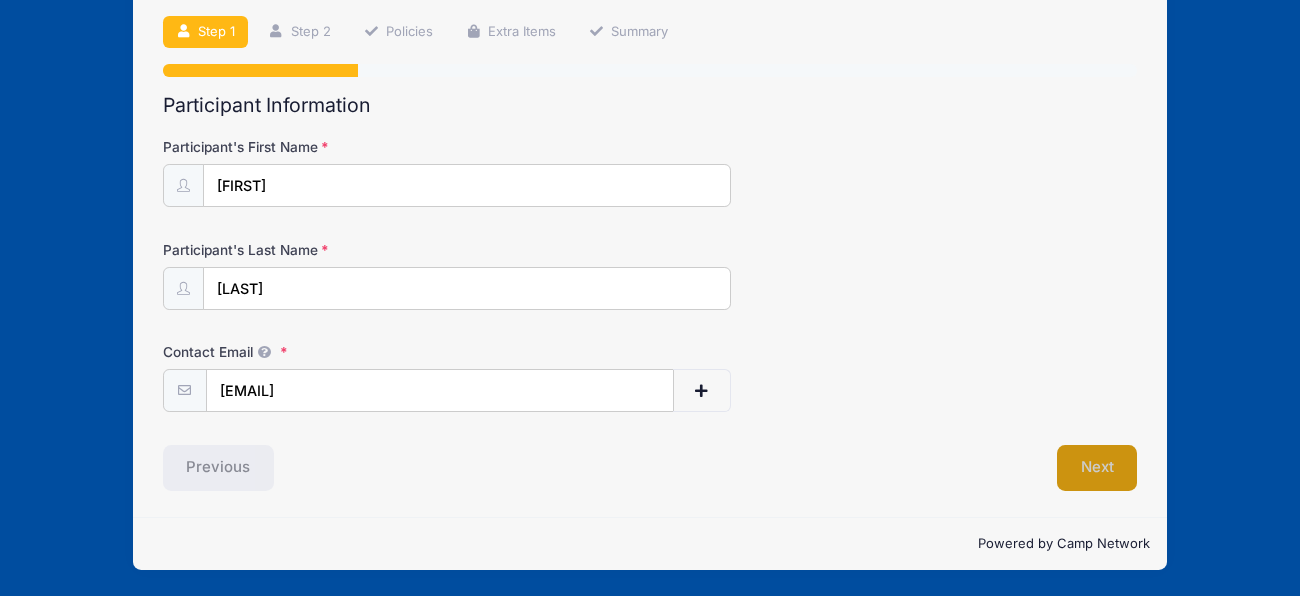 click on "Next" at bounding box center [1097, 468] 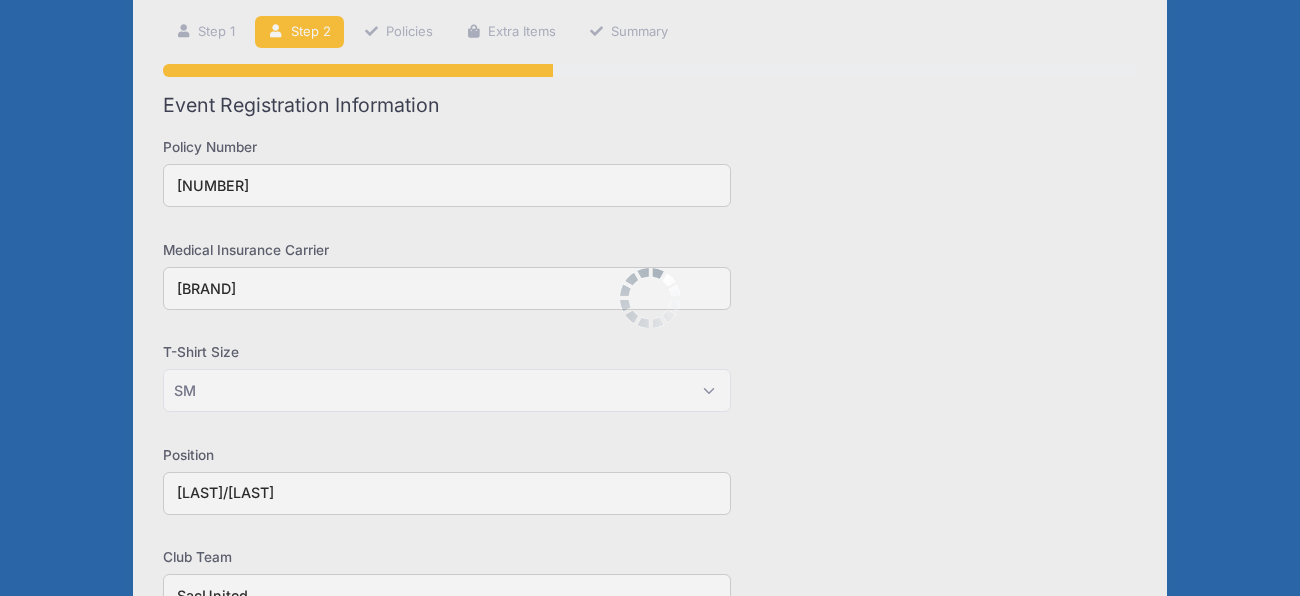 scroll, scrollTop: 0, scrollLeft: 0, axis: both 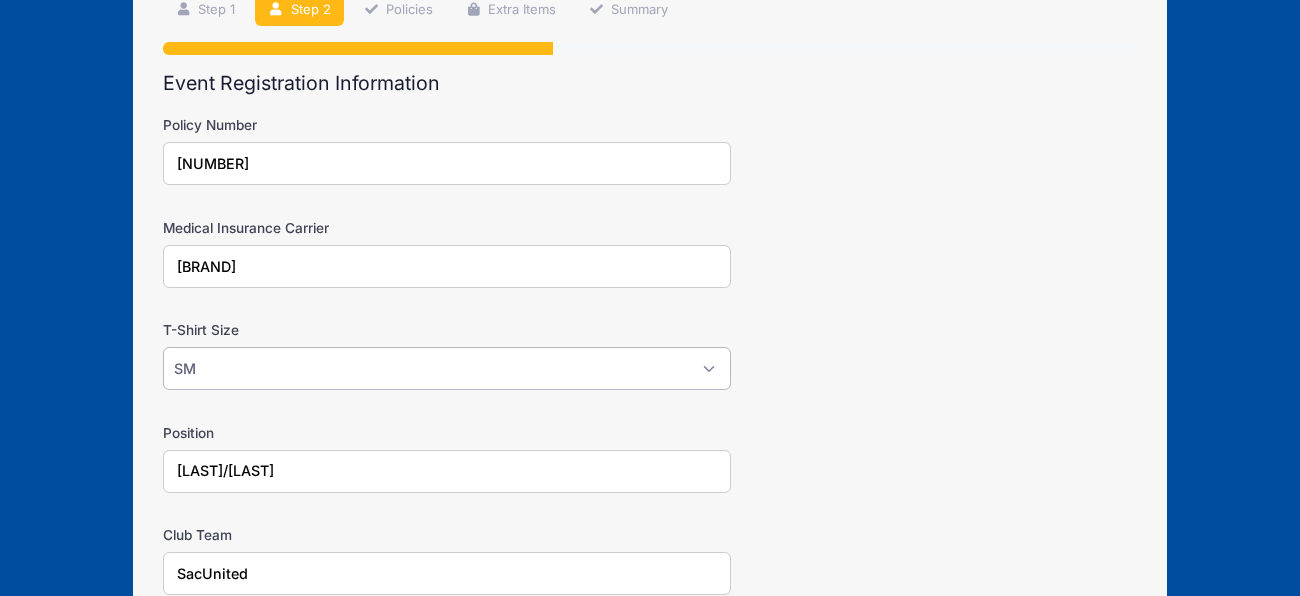 click on "Please Select SM
MED
LG
XLG" at bounding box center [447, 368] 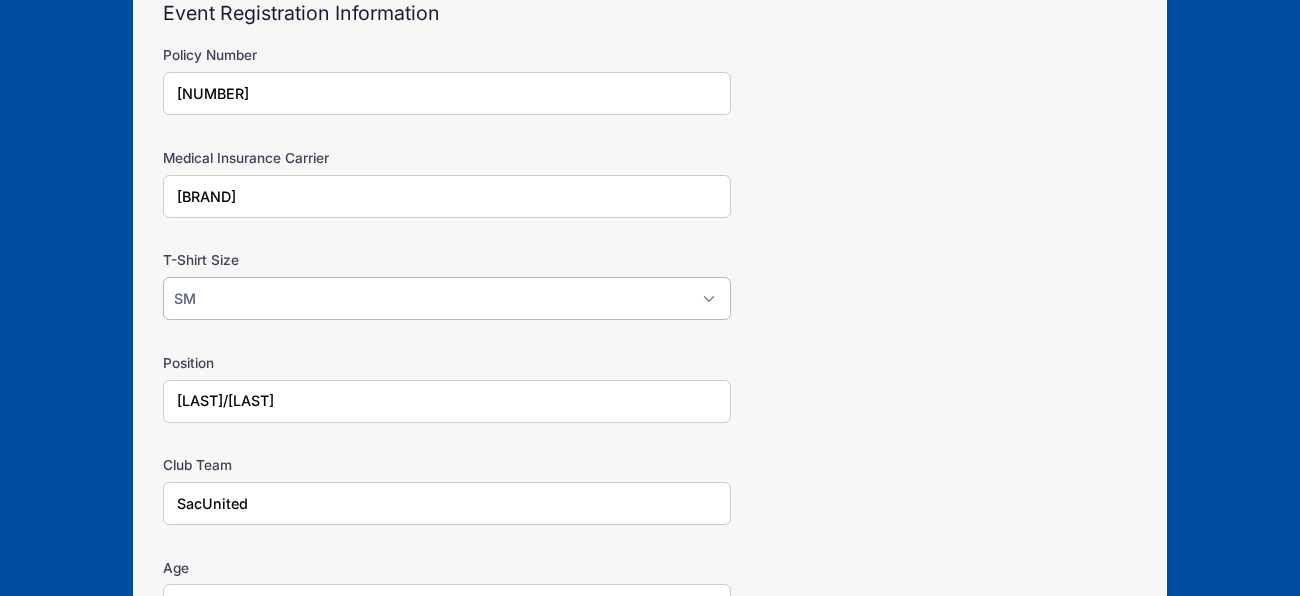 scroll, scrollTop: 245, scrollLeft: 0, axis: vertical 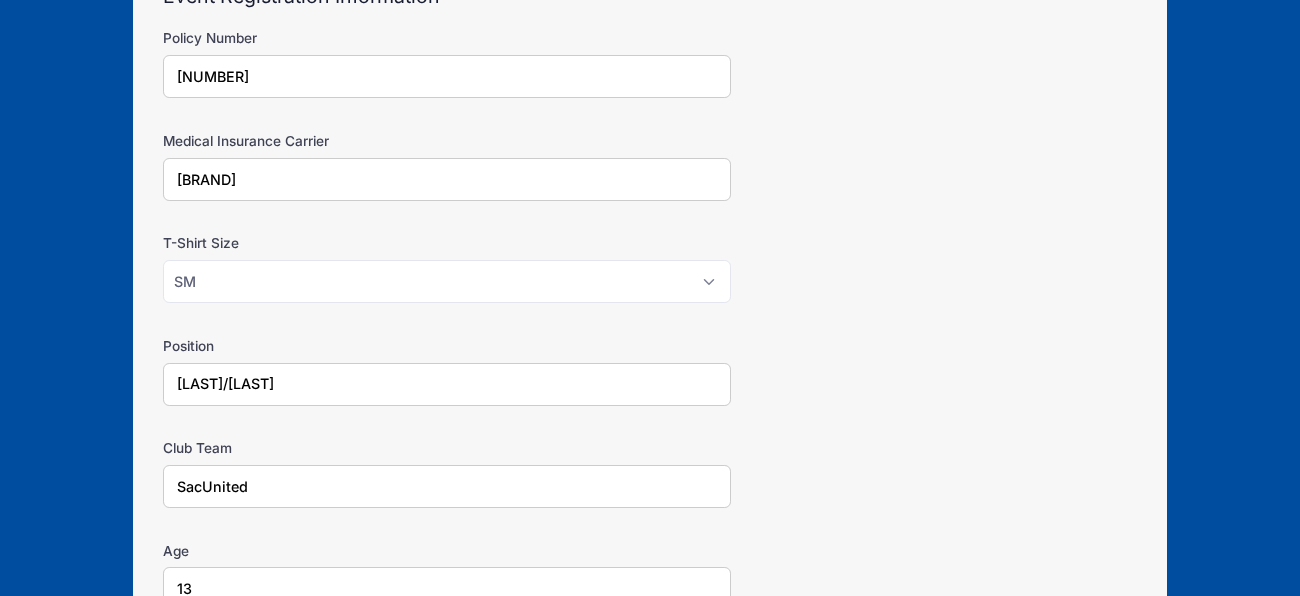 click on "[LAST]/[LAST]" at bounding box center (447, 384) 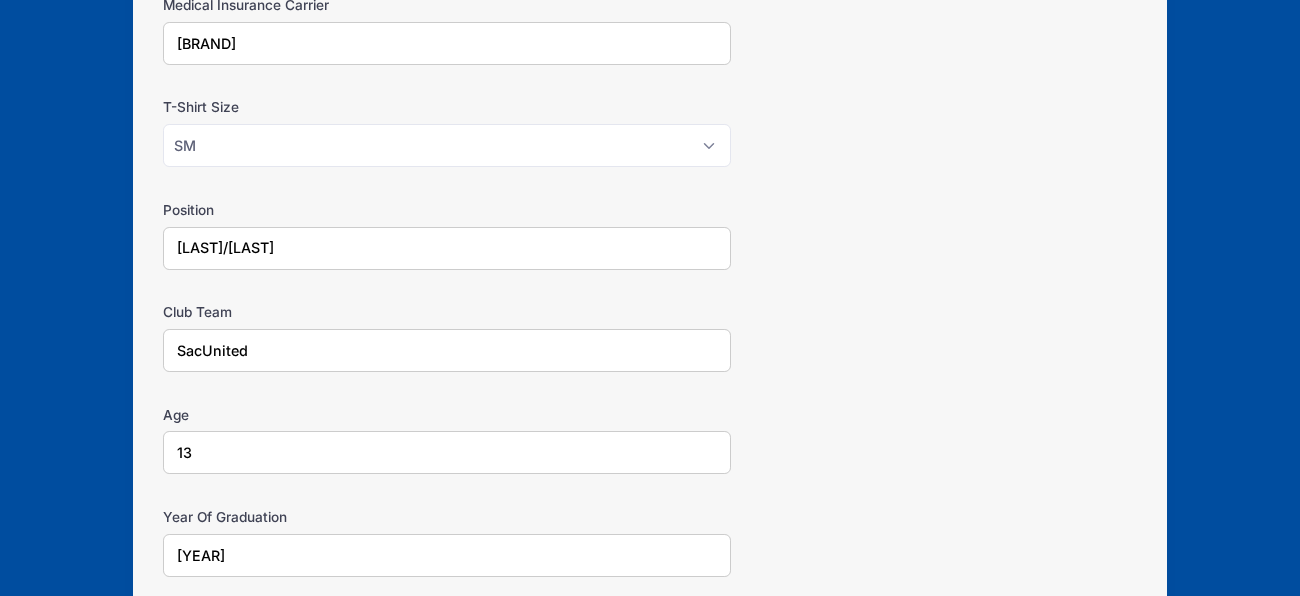scroll, scrollTop: 393, scrollLeft: 0, axis: vertical 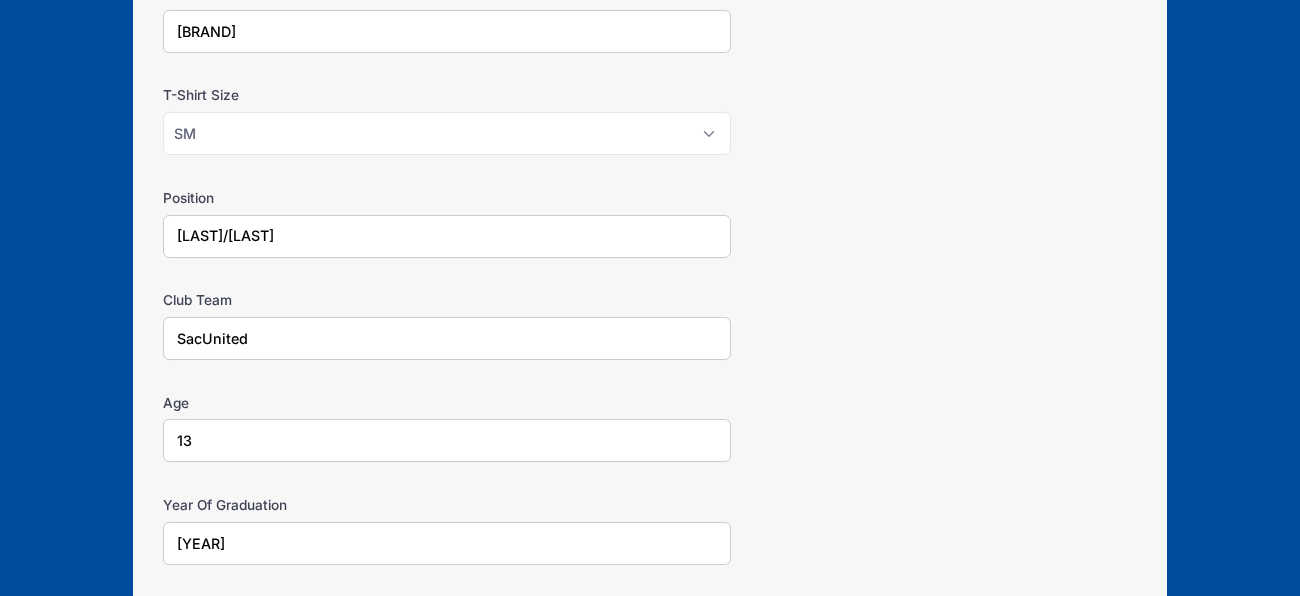 click on "[LAST]/[LAST]" at bounding box center (447, 236) 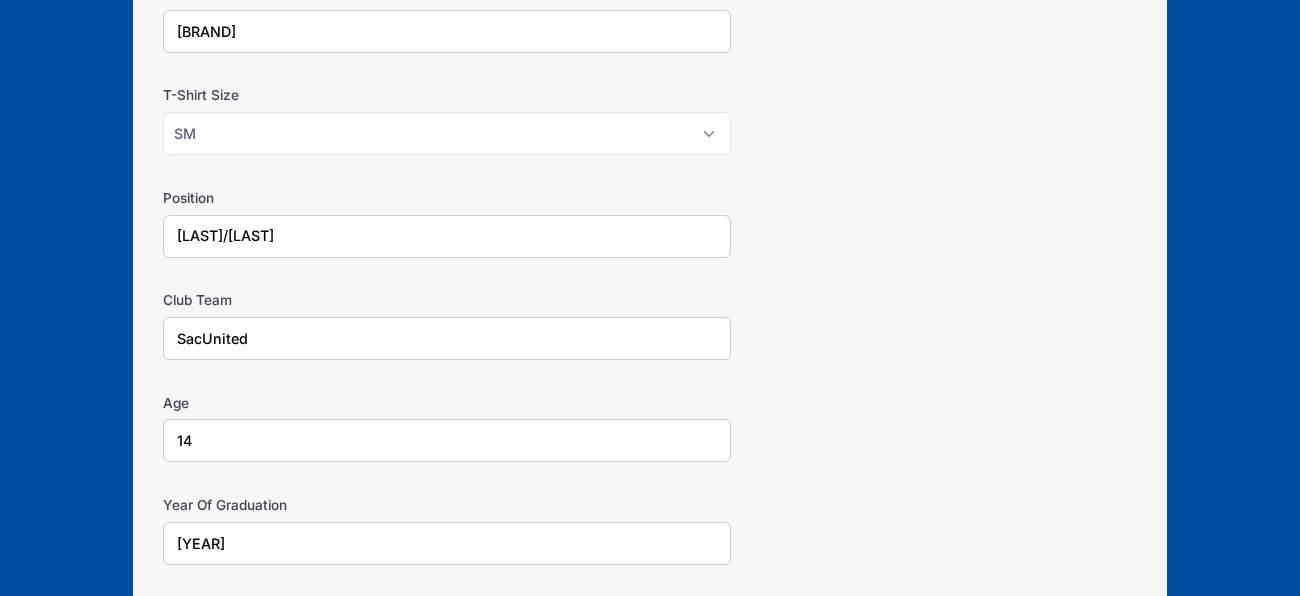 scroll, scrollTop: 545, scrollLeft: 0, axis: vertical 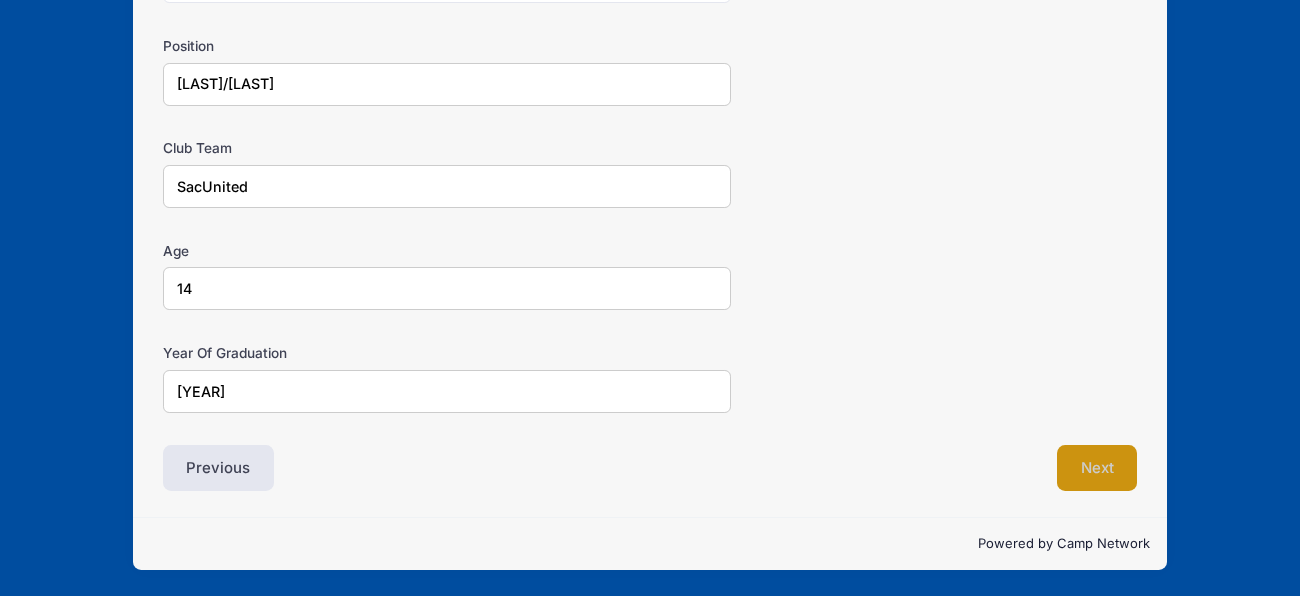 type on "14" 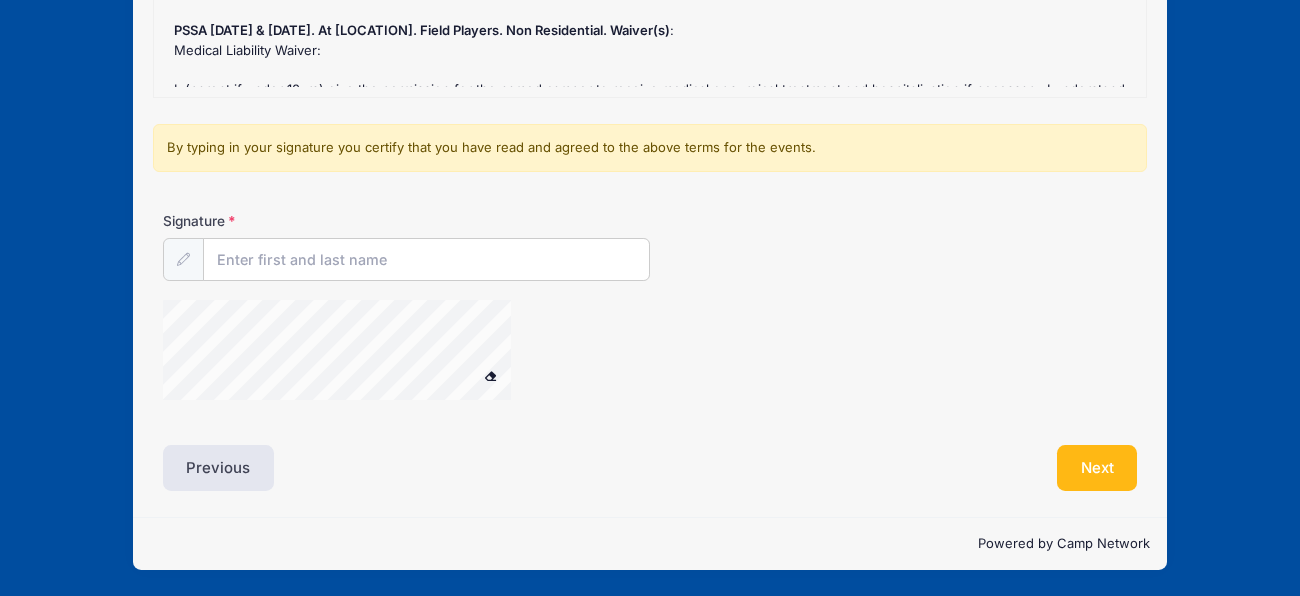 scroll, scrollTop: 238, scrollLeft: 0, axis: vertical 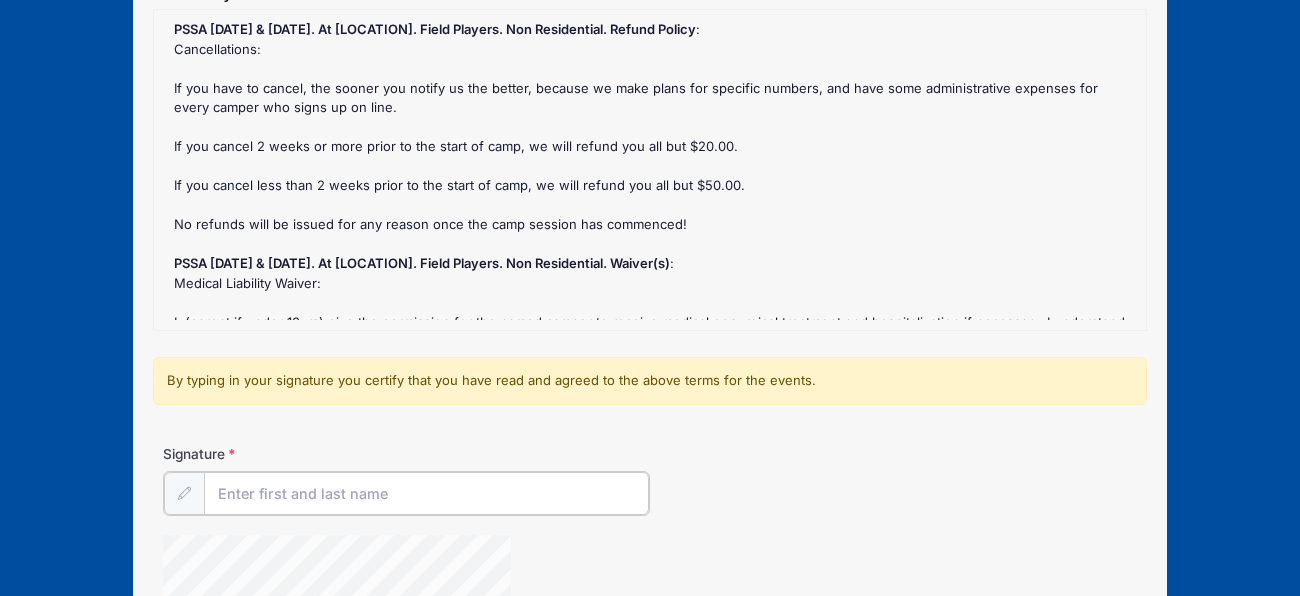 click on "Signature" at bounding box center [426, 493] 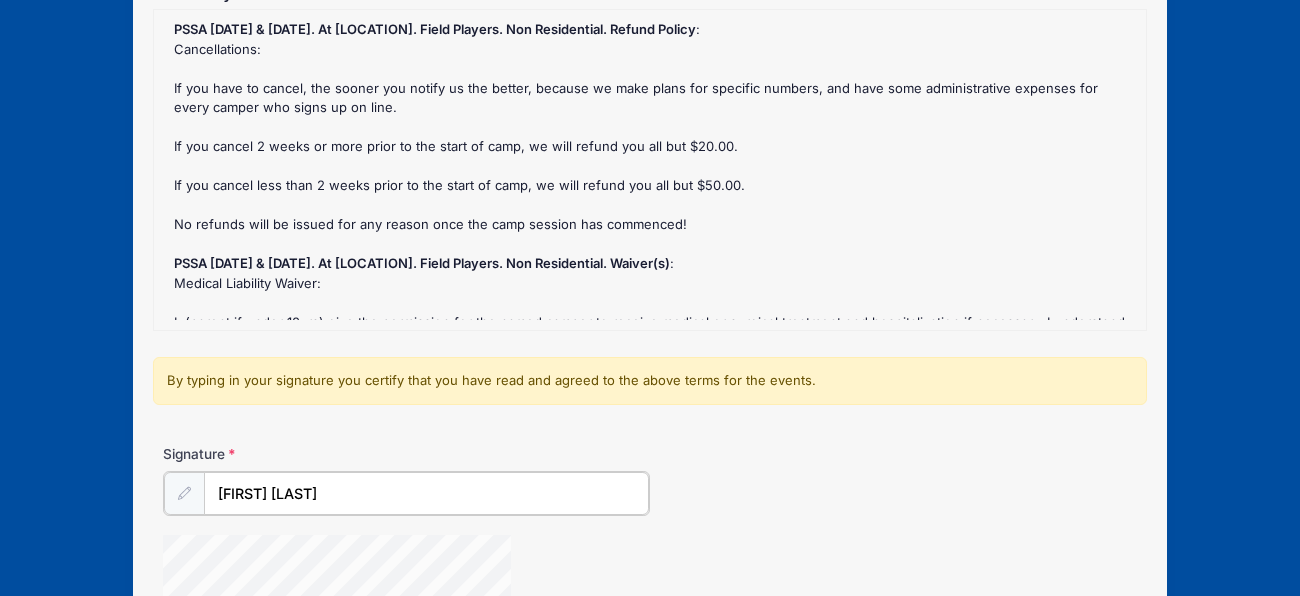 type on "[FIRST] [LAST]" 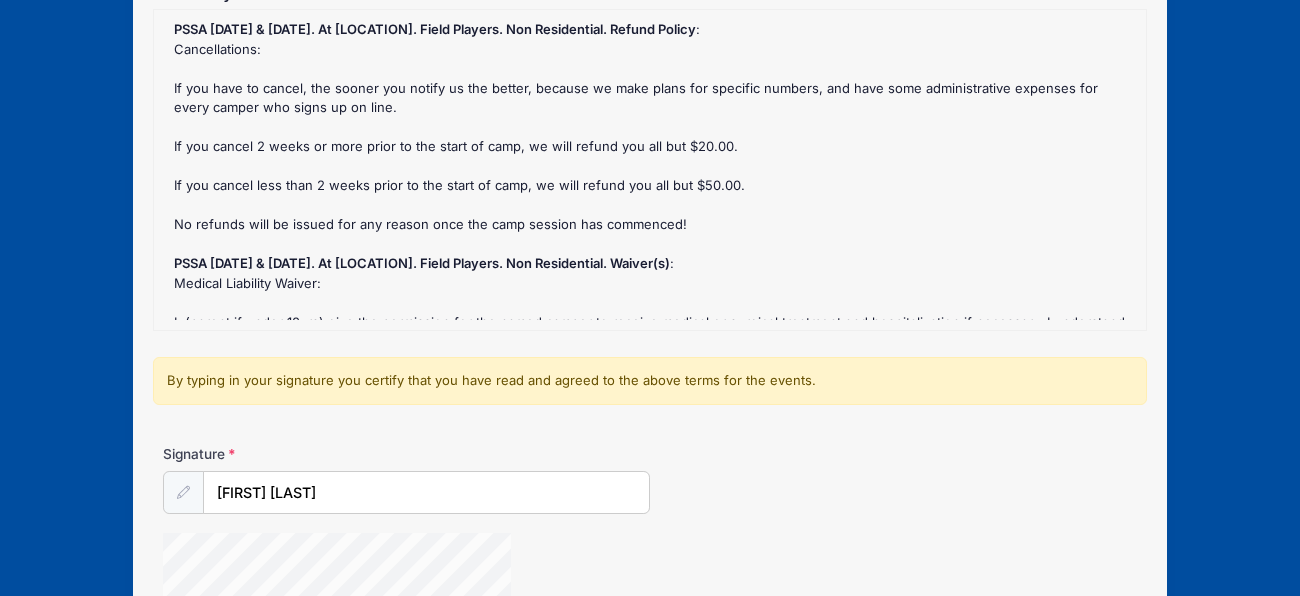 click on "PSSA [DATE] & [DATE].  At [LOCATION].  Field Players.  Non Residential. Refund Policy :
Cancellations:
If you have to cancel, the sooner you notify us the better, because we make plans for specific numbers, and have some administrative expenses for every camper who signs up on line.
If you cancel [NUMBER] weeks or more prior to the start of camp, we will refund you all but $[PRICE].
If you cancel less than [NUMBER] weeks prior to the start of camp, we will refund you all but $[PRICE].
No refunds will be issued for any reason once the camp session has commenced!
PSSA [DATE] & [DATE].  At [LOCATION].  Field Players.  Non Residential. Waiver(s) :
Medical Liability Waiver:
I, (parent if under [NUMBER]yrs) give the permission for the named camper to receive medical or surgical treatment and hospitalization if necessary. I understand that every attempt will be made to contact me, or the emergency contact" at bounding box center [650, 170] 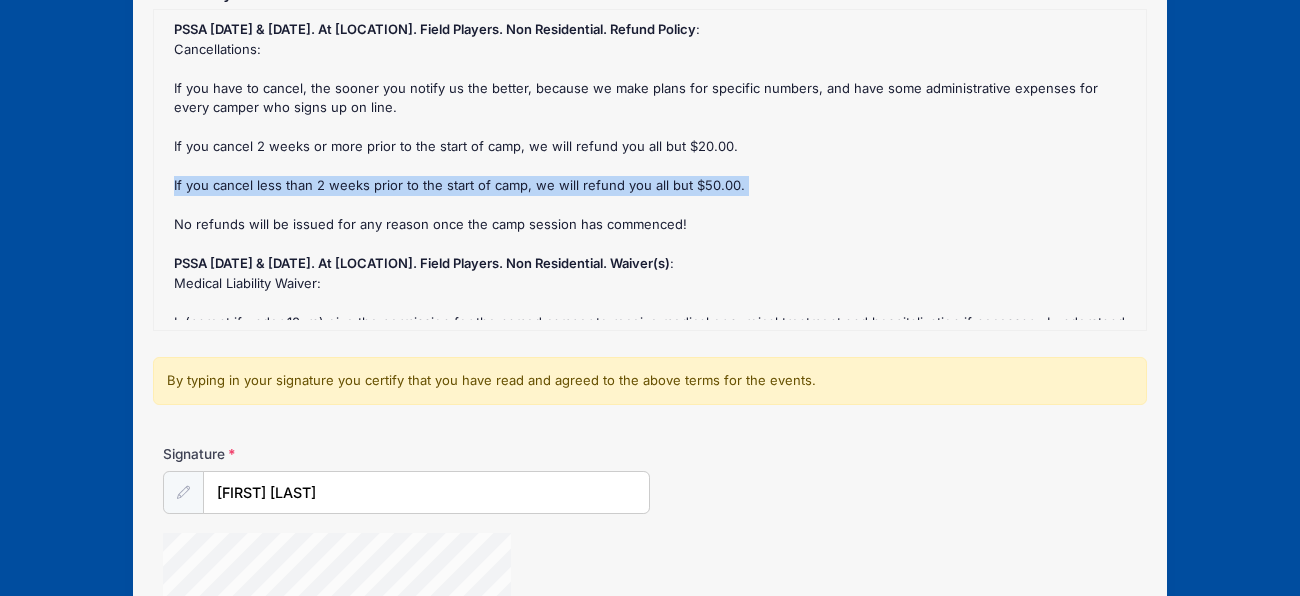 click on "PSSA [DATE] & [DATE].  At [LOCATION].  Field Players.  Non Residential. Refund Policy :
Cancellations:
If you have to cancel, the sooner you notify us the better, because we make plans for specific numbers, and have some administrative expenses for every camper who signs up on line.
If you cancel [NUMBER] weeks or more prior to the start of camp, we will refund you all but $[PRICE].
If you cancel less than [NUMBER] weeks prior to the start of camp, we will refund you all but $[PRICE].
No refunds will be issued for any reason once the camp session has commenced!
PSSA [DATE] & [DATE].  At [LOCATION].  Field Players.  Non Residential. Waiver(s) :
Medical Liability Waiver:
I, (parent if under [NUMBER]yrs) give the permission for the named camper to receive medical or surgical treatment and hospitalization if necessary. I understand that every attempt will be made to contact me, or the emergency contact" at bounding box center [650, 170] 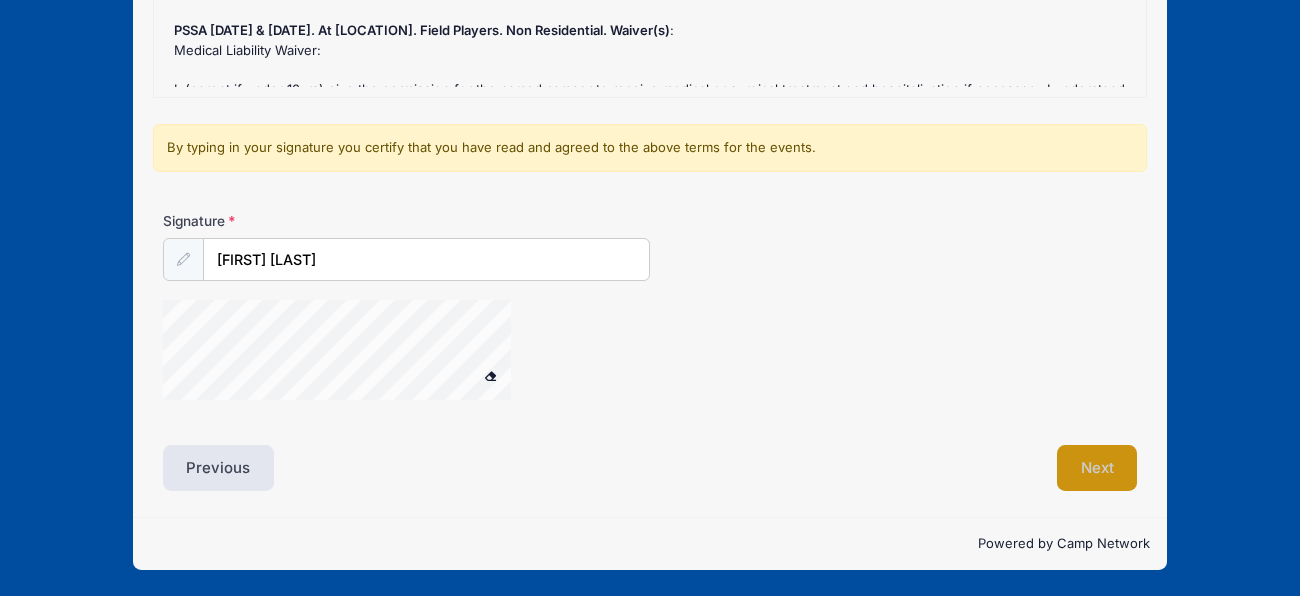 click on "Next" at bounding box center [1097, 468] 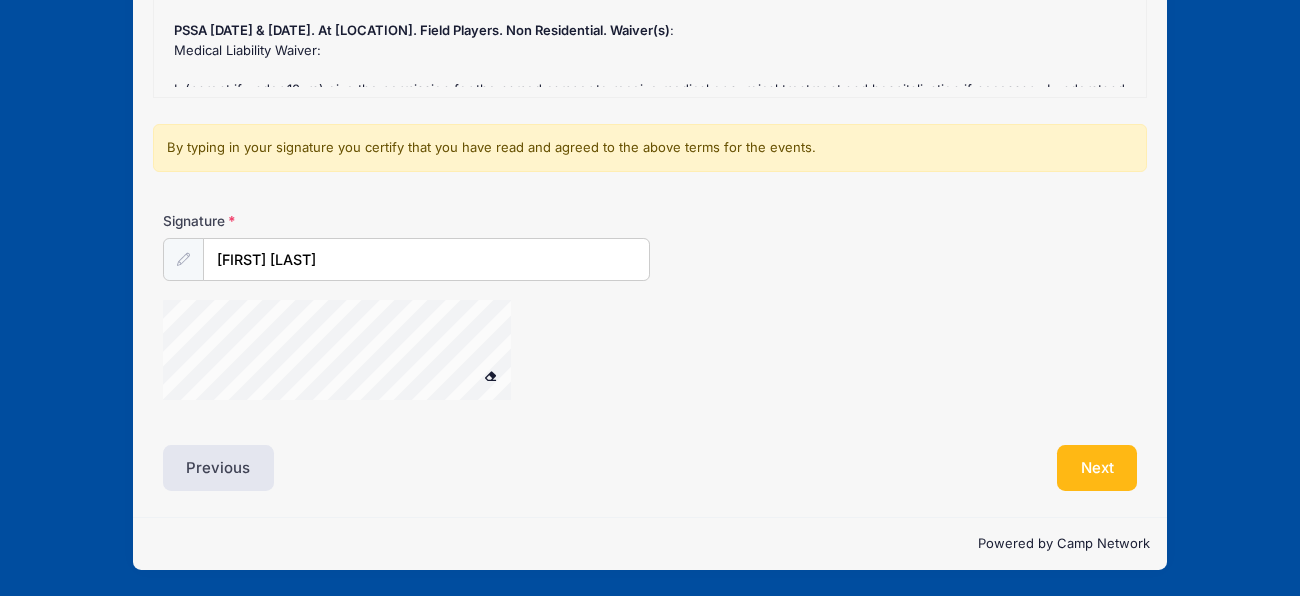 click on "Signature
[FIRST] [LAST]" at bounding box center [650, 315] 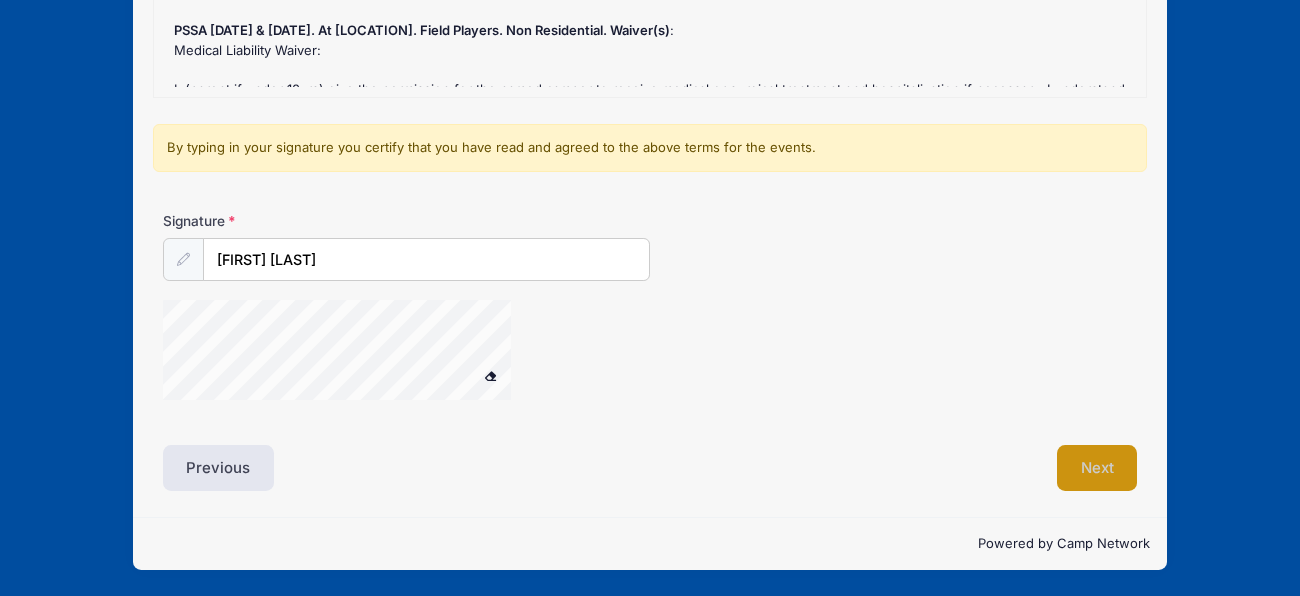 click on "Next" at bounding box center [1097, 468] 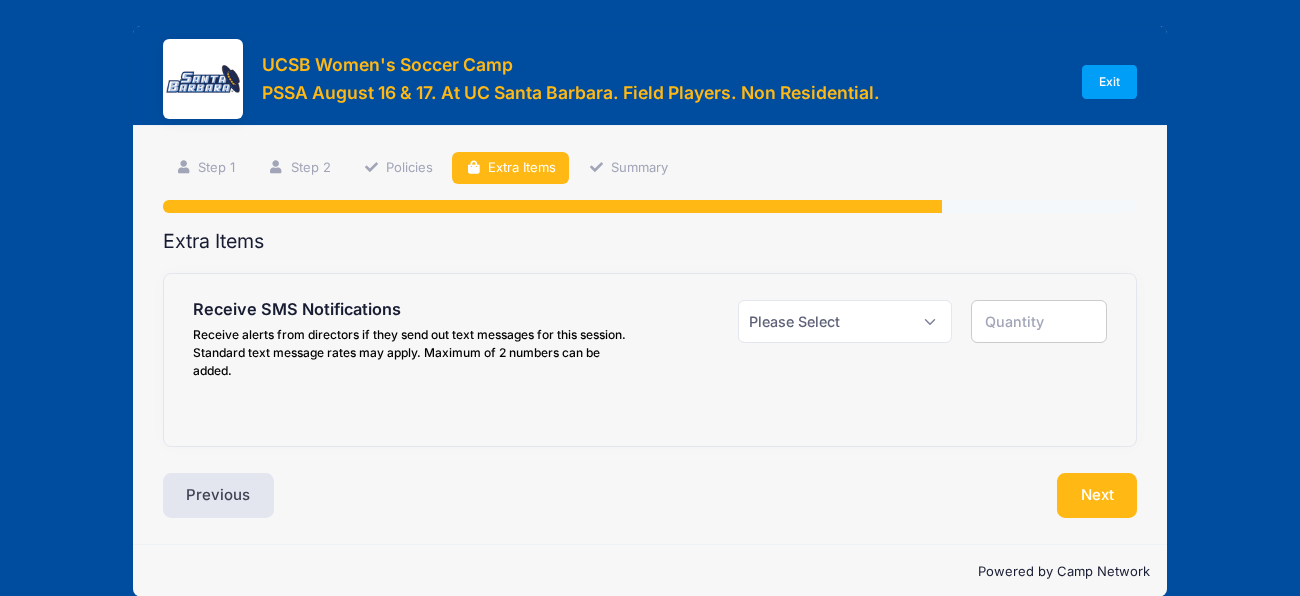 scroll, scrollTop: 0, scrollLeft: 0, axis: both 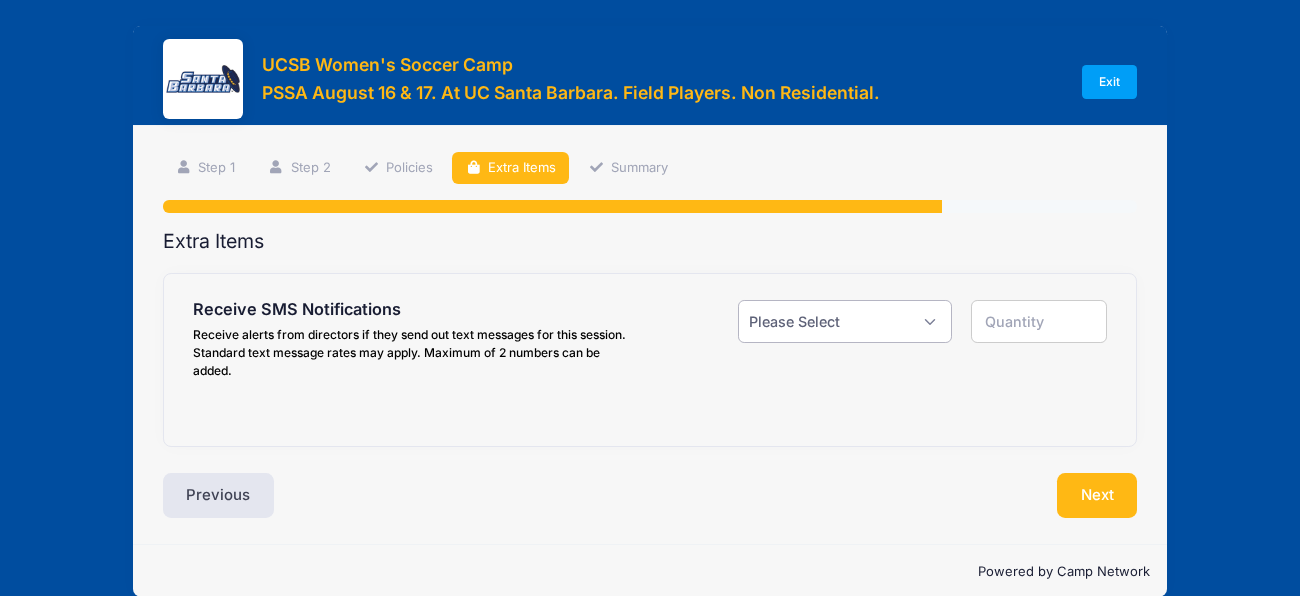 click on "Please Select Yes ($0.00)
No" at bounding box center (845, 321) 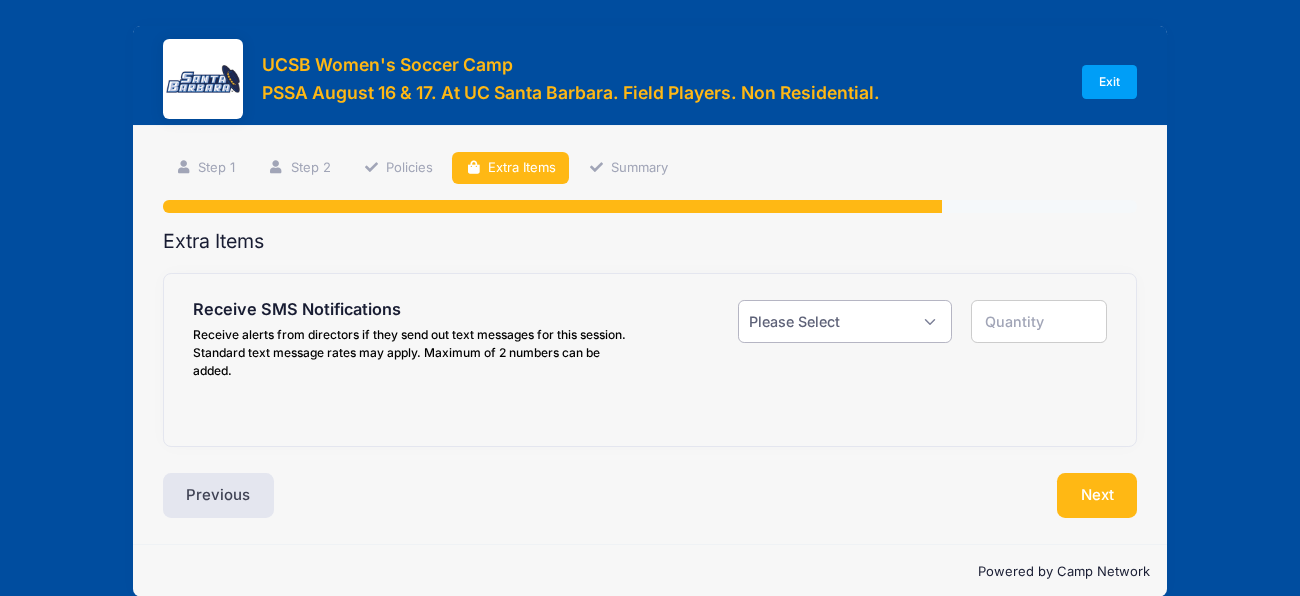 select on "1" 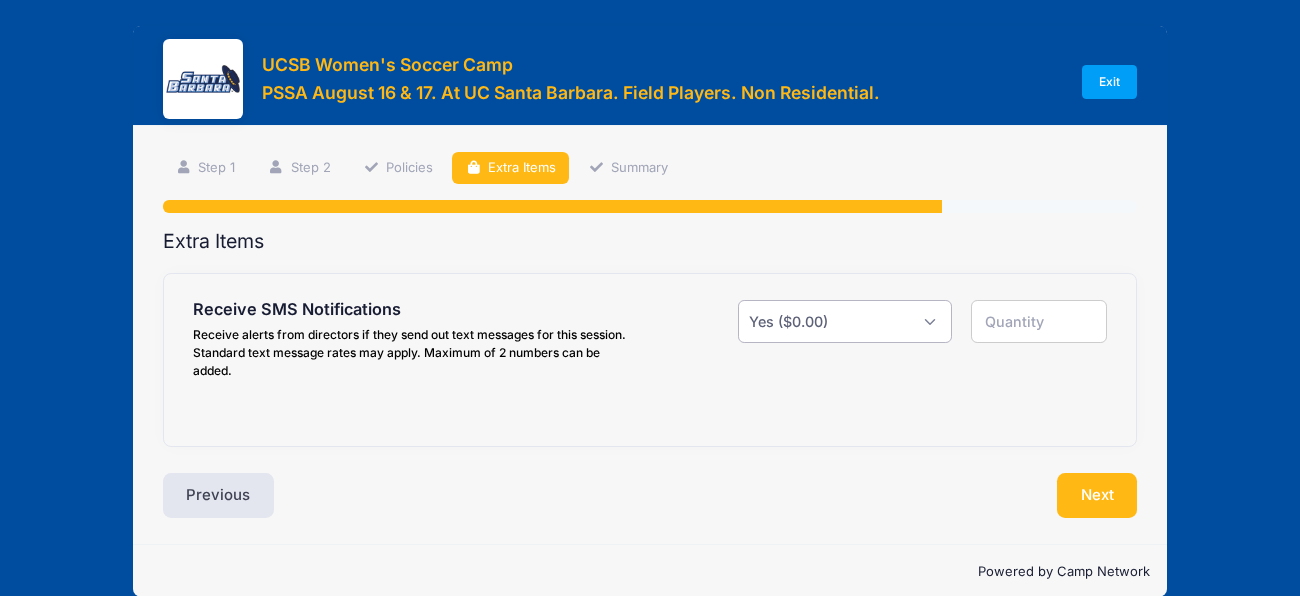 click on "Please Select Yes ($0.00)
No" at bounding box center (845, 321) 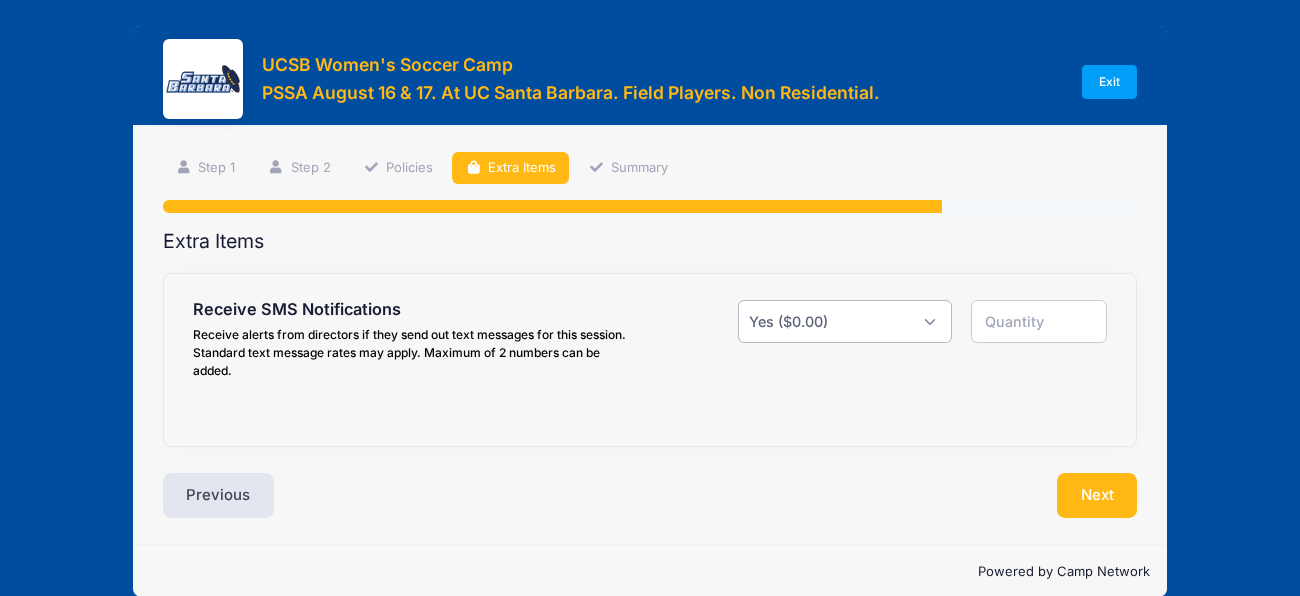type on "1" 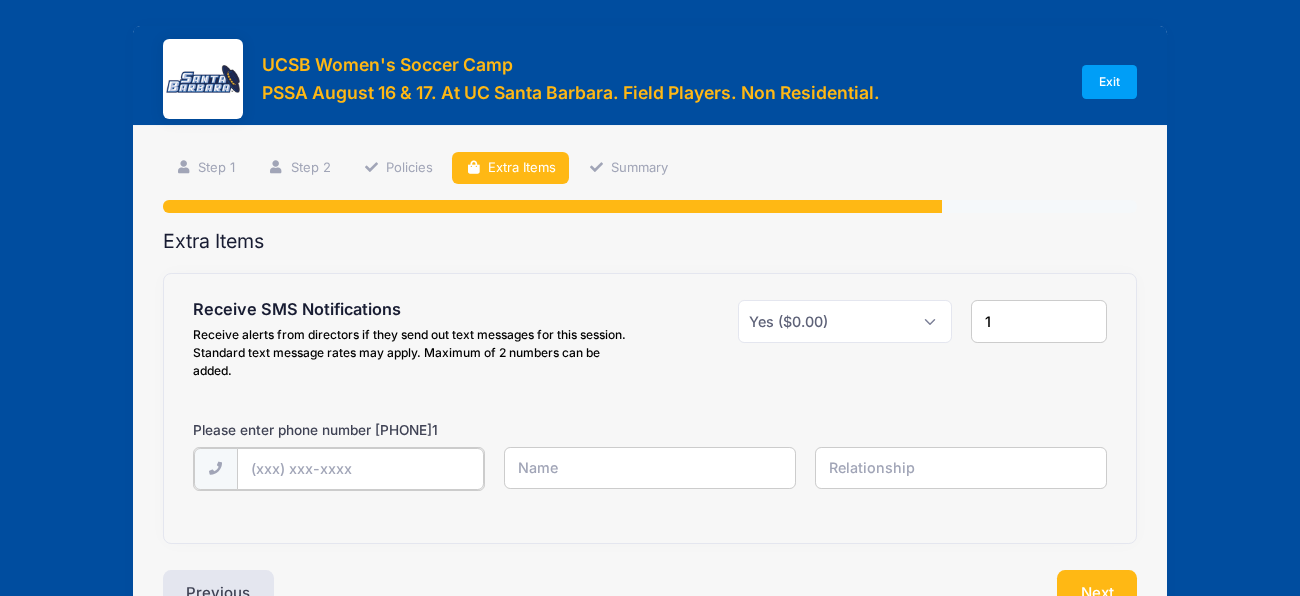 click at bounding box center [0, 0] 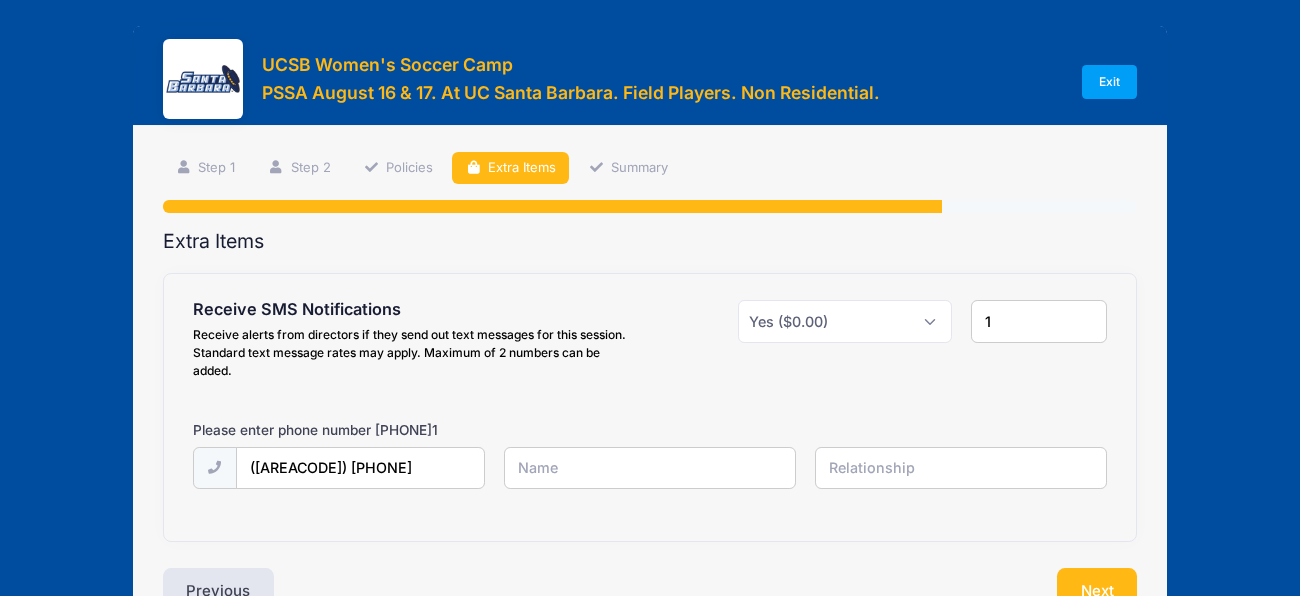 type on "[FIRST] [LAST]" 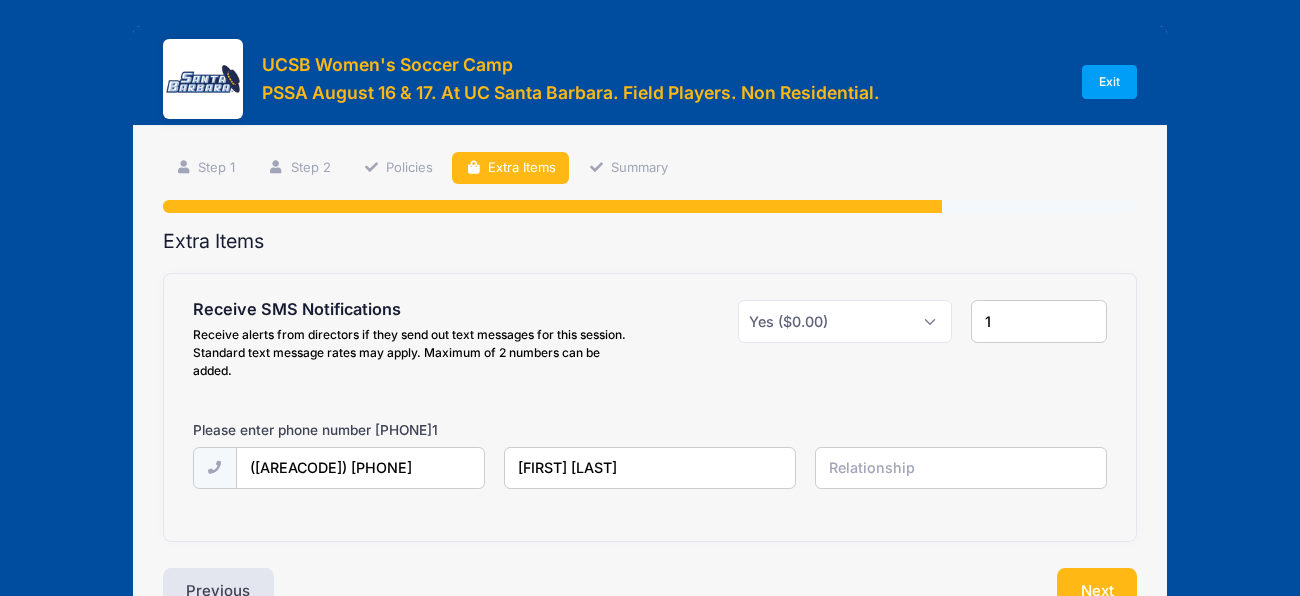 click at bounding box center [0, 0] 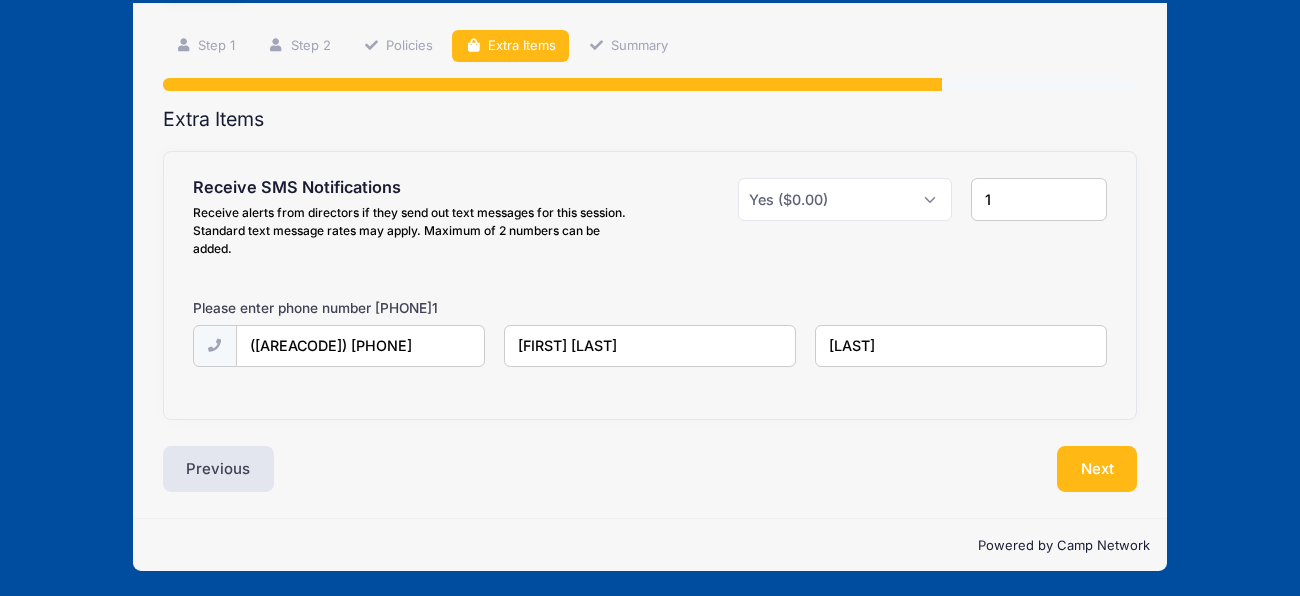 scroll, scrollTop: 123, scrollLeft: 0, axis: vertical 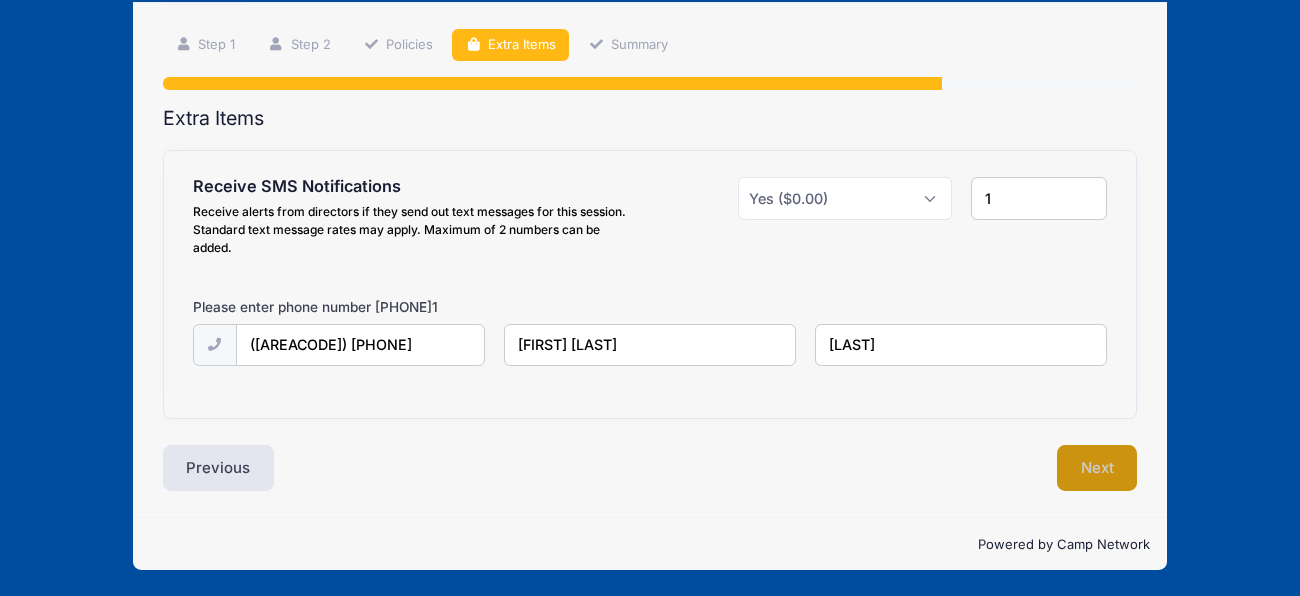type on "[LAST]" 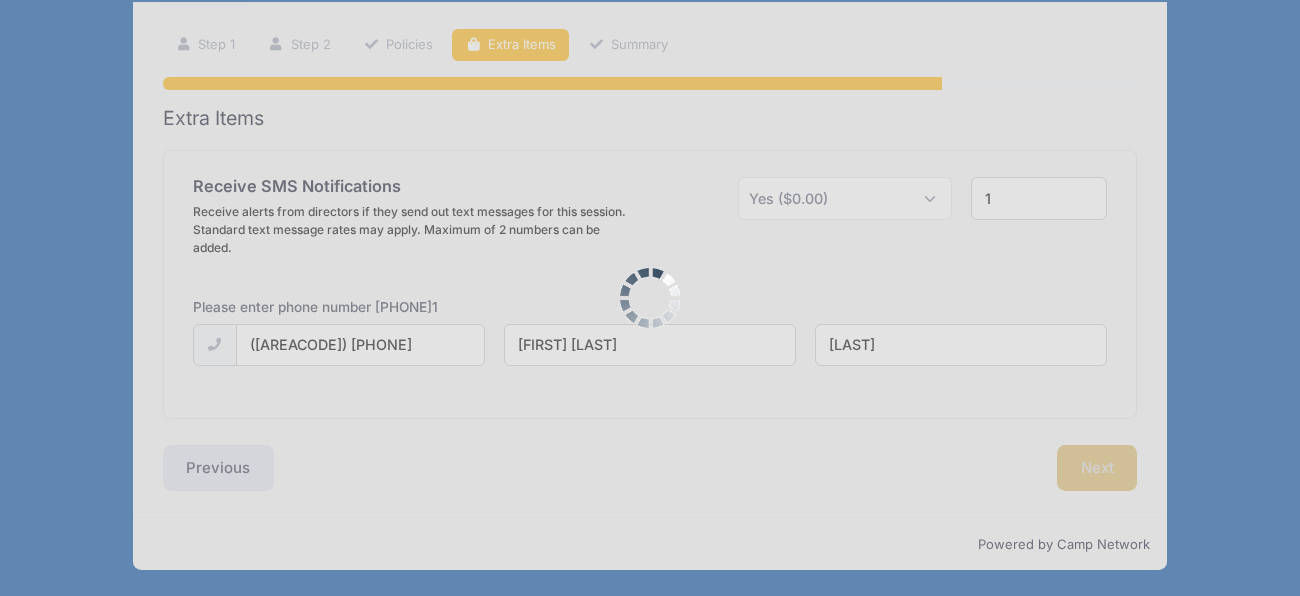 scroll, scrollTop: 0, scrollLeft: 0, axis: both 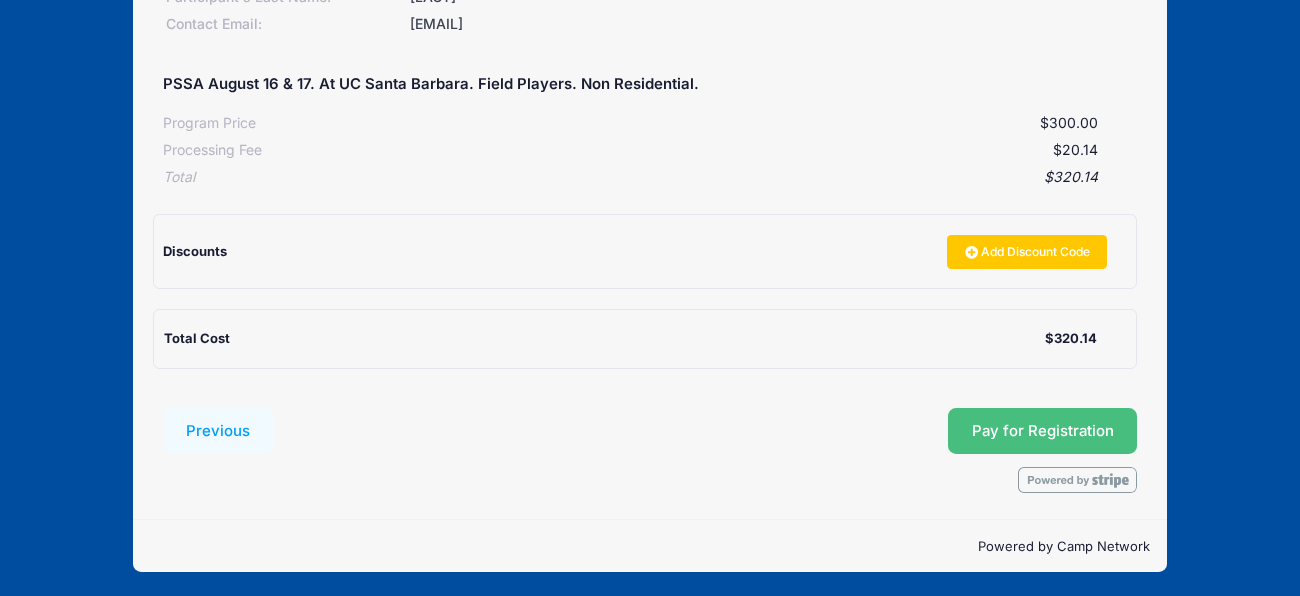 click on "Pay for Registration" at bounding box center [1043, 431] 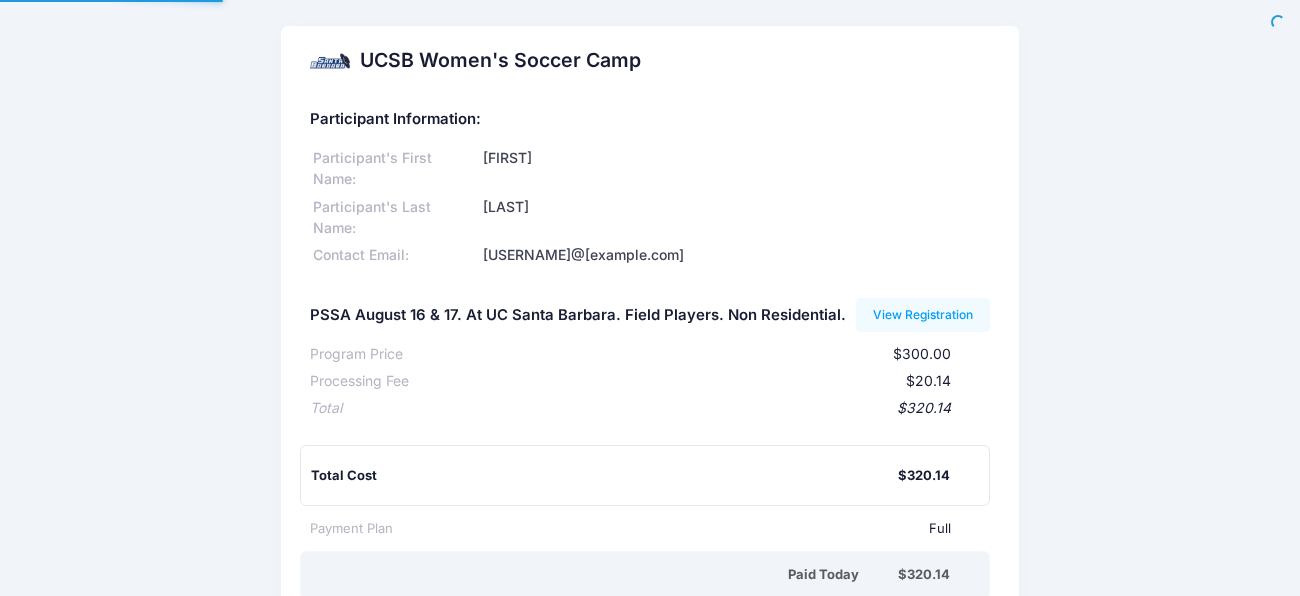 scroll, scrollTop: 0, scrollLeft: 0, axis: both 